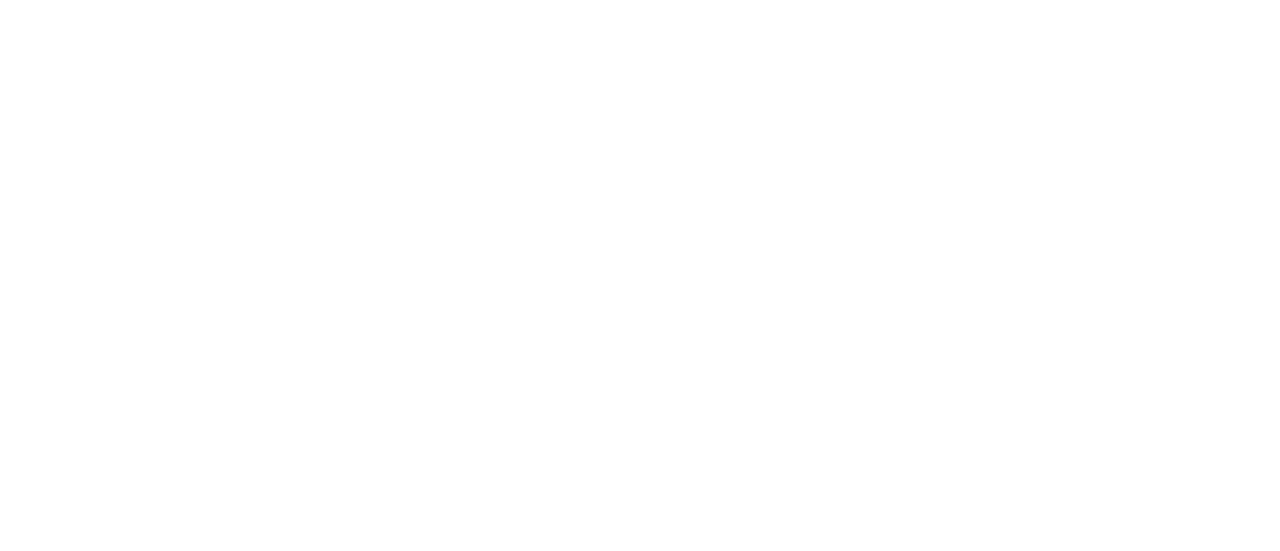 scroll, scrollTop: 0, scrollLeft: 0, axis: both 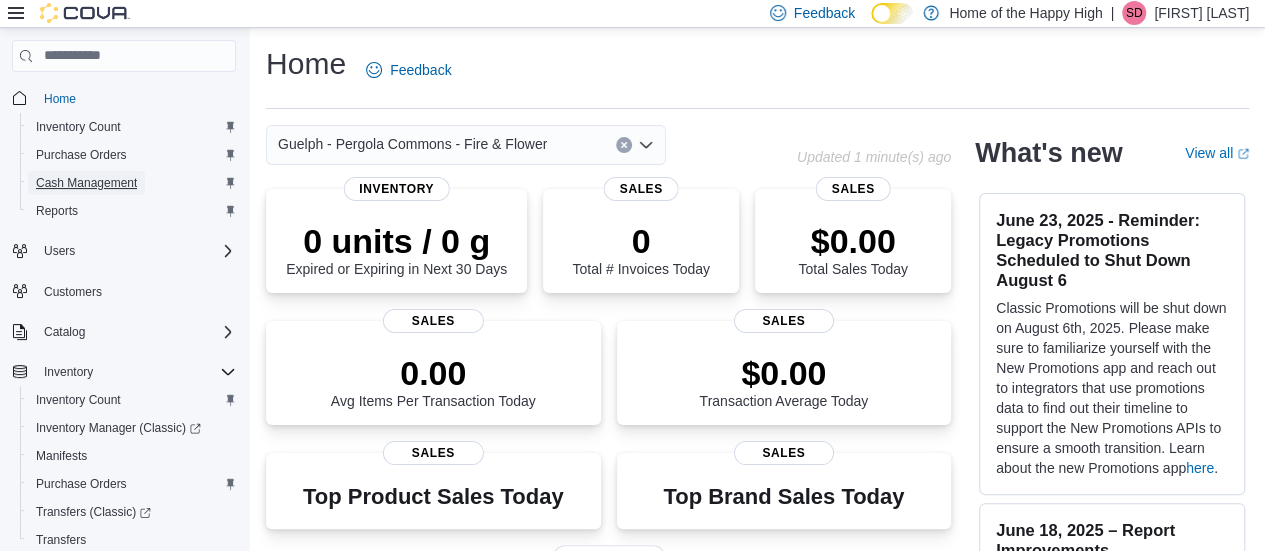 click on "Cash Management" at bounding box center [86, 183] 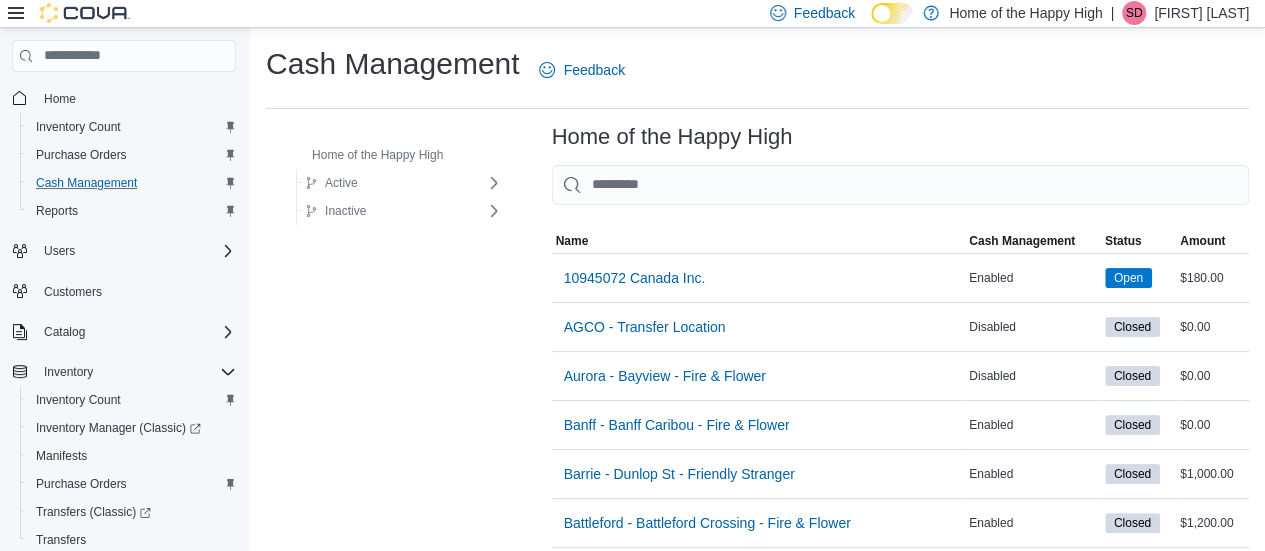 click at bounding box center [900, 185] 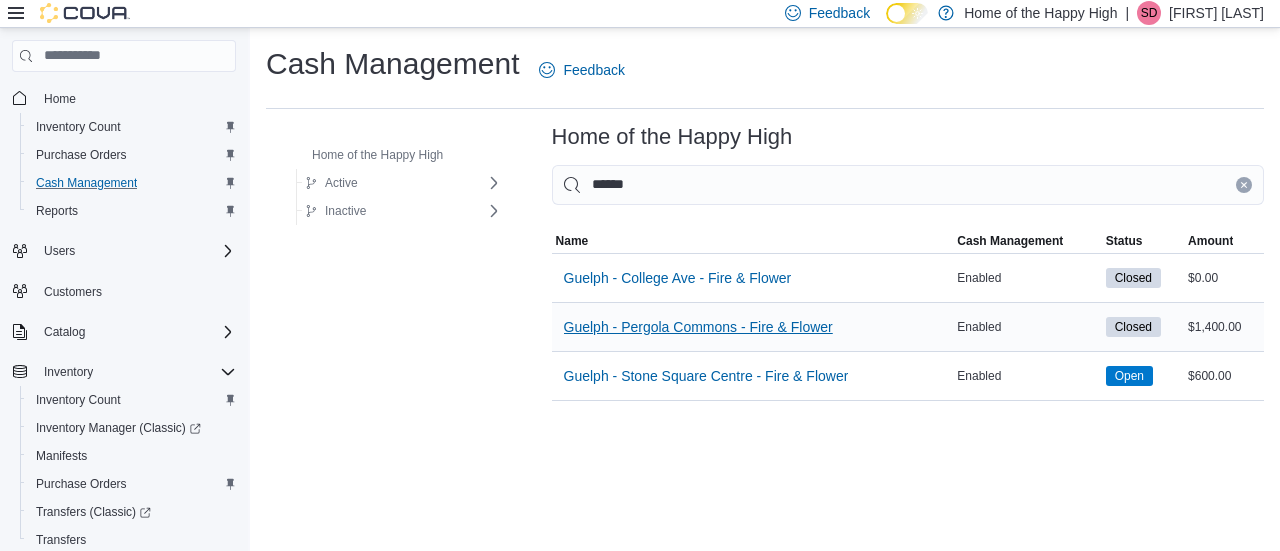 type on "******" 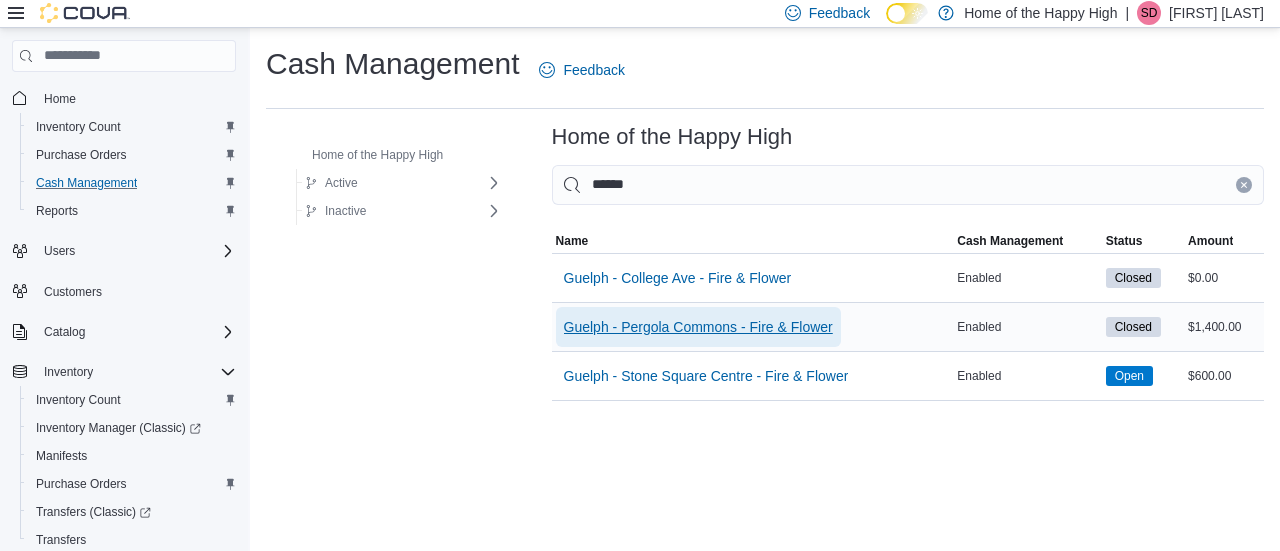 click on "Guelph - Pergola Commons - Fire & Flower" at bounding box center [698, 327] 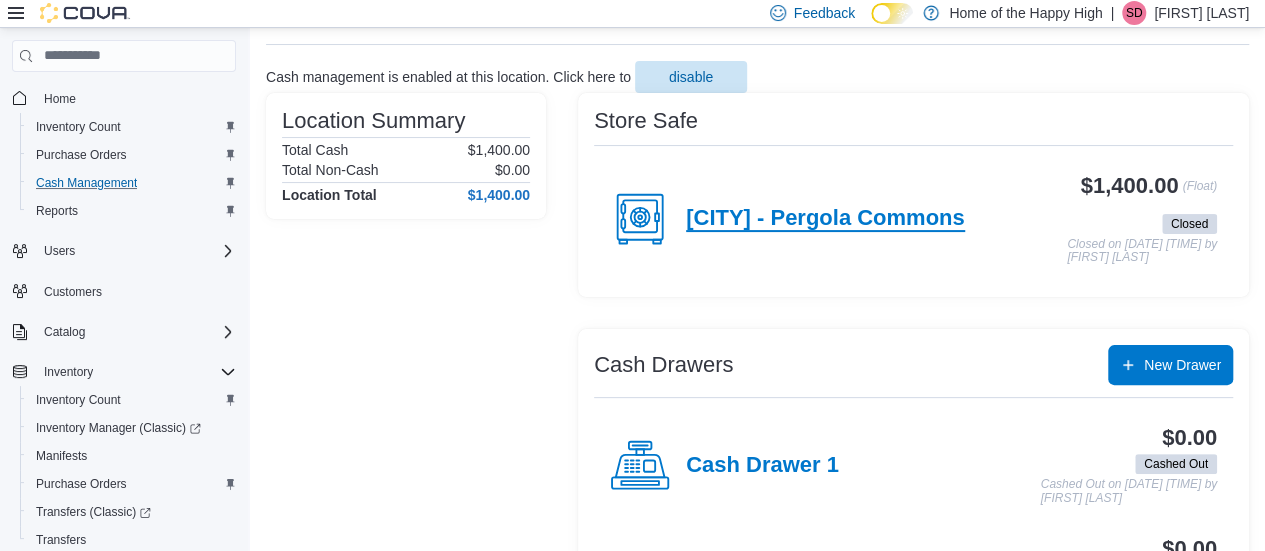 click on "[CITY] - Pergola Commons" at bounding box center (825, 219) 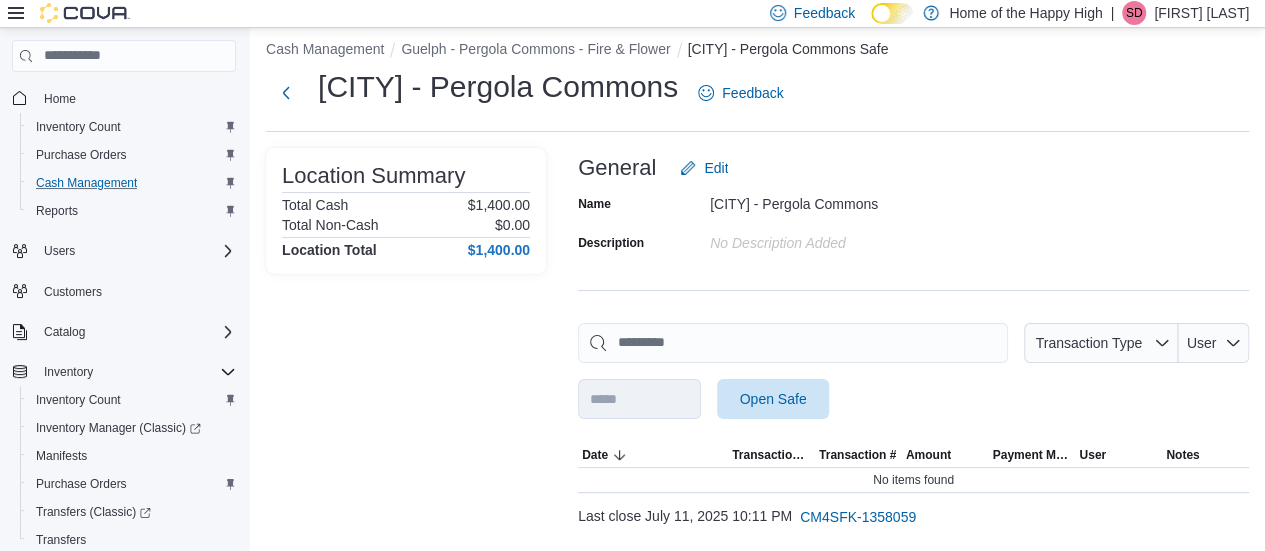 scroll, scrollTop: 57, scrollLeft: 0, axis: vertical 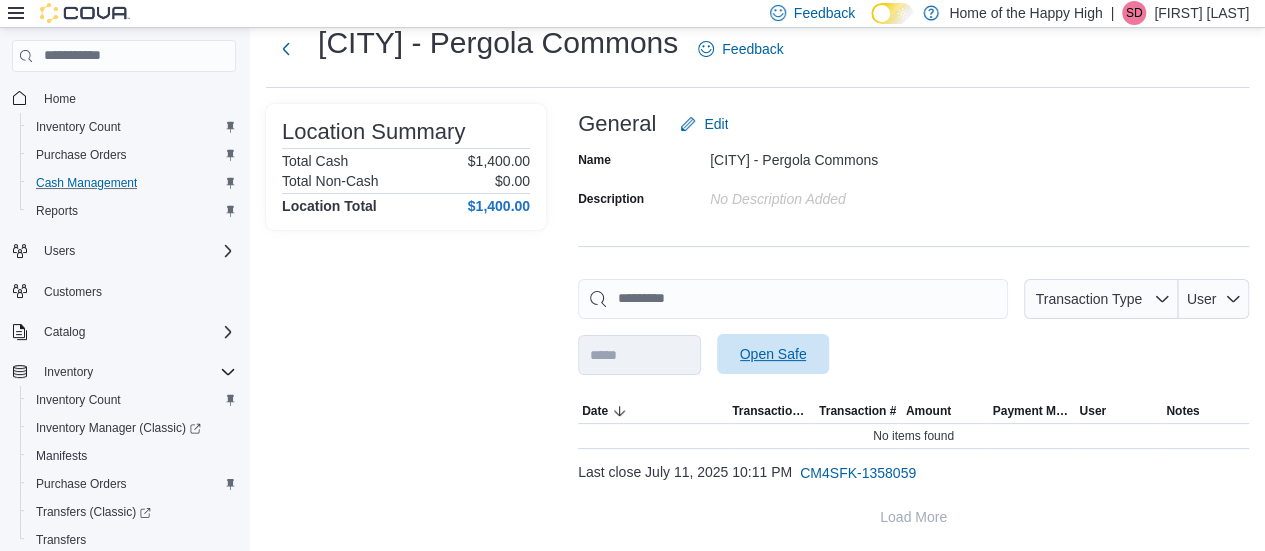 click on "Open Safe" at bounding box center [773, 354] 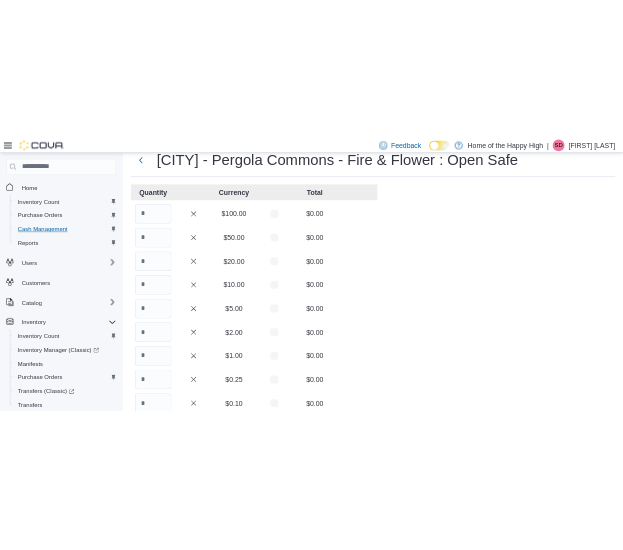 scroll, scrollTop: 0, scrollLeft: 0, axis: both 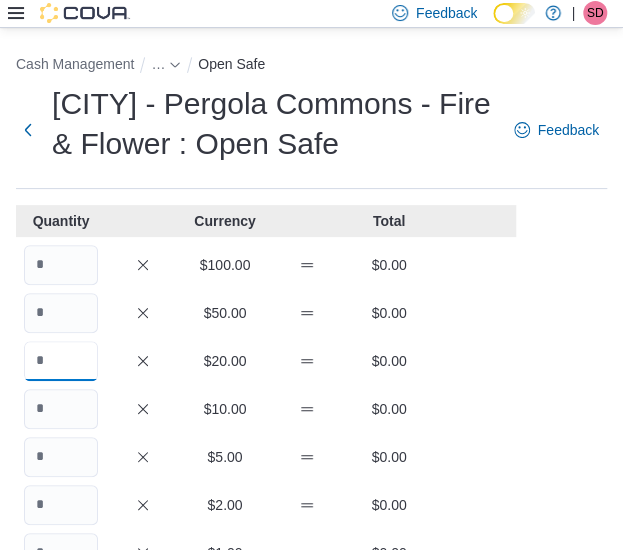 click at bounding box center (61, 361) 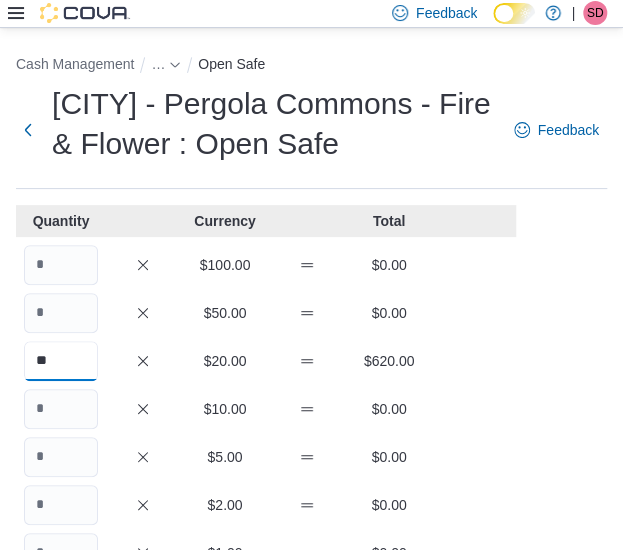type on "**" 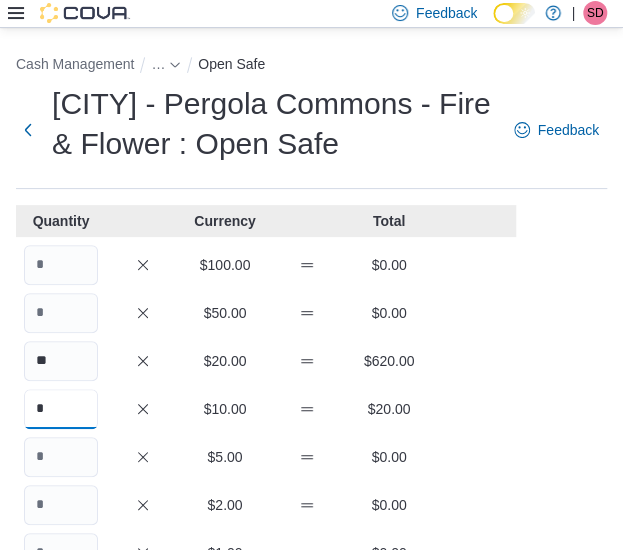 type on "*" 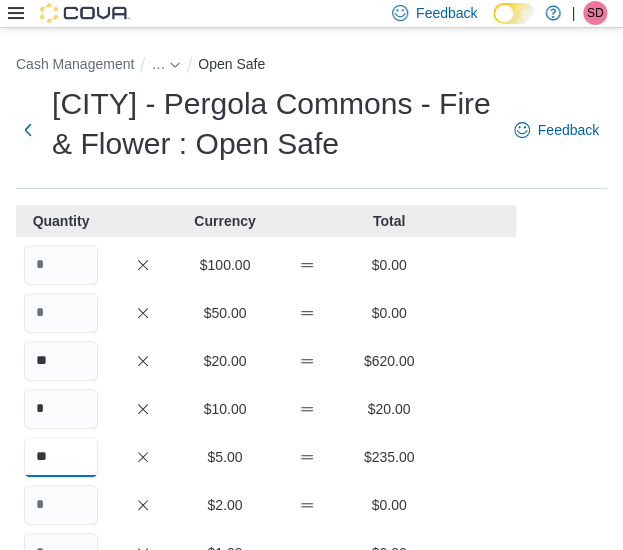type on "**" 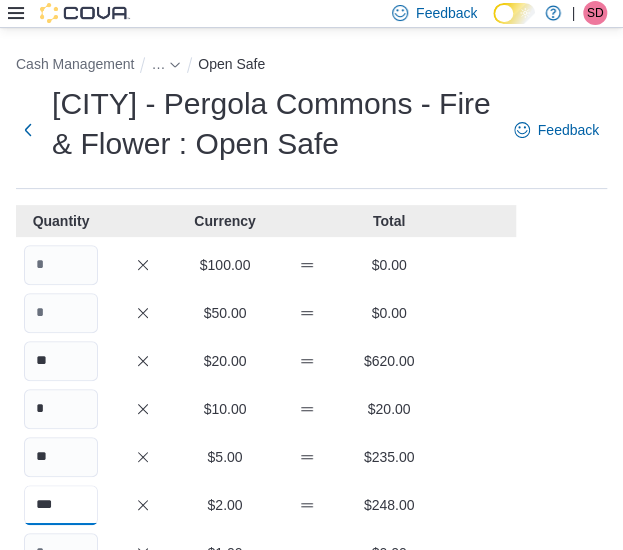 type on "***" 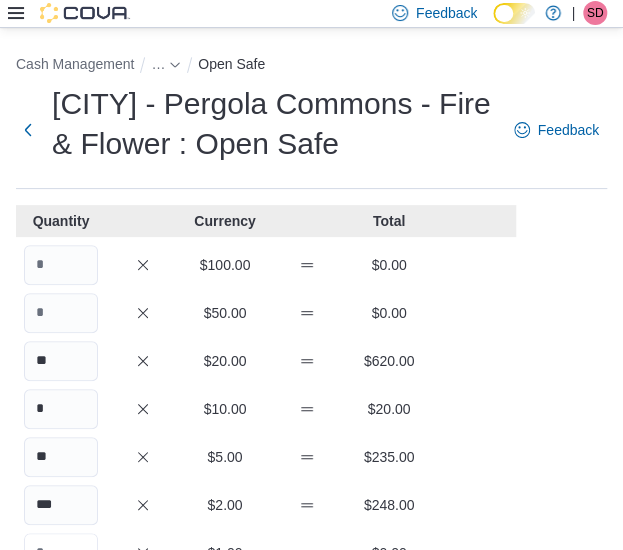 scroll, scrollTop: 22, scrollLeft: 0, axis: vertical 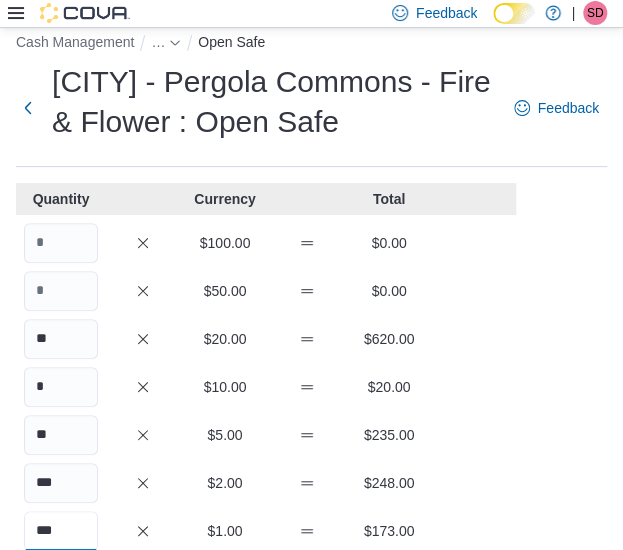 type on "***" 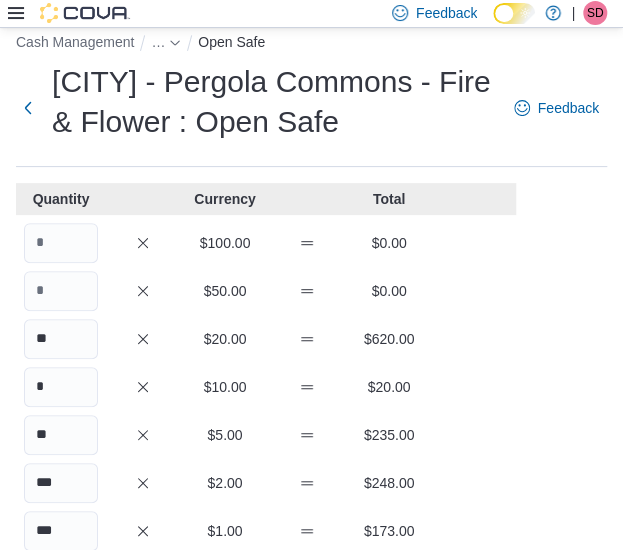 scroll, scrollTop: 325, scrollLeft: 0, axis: vertical 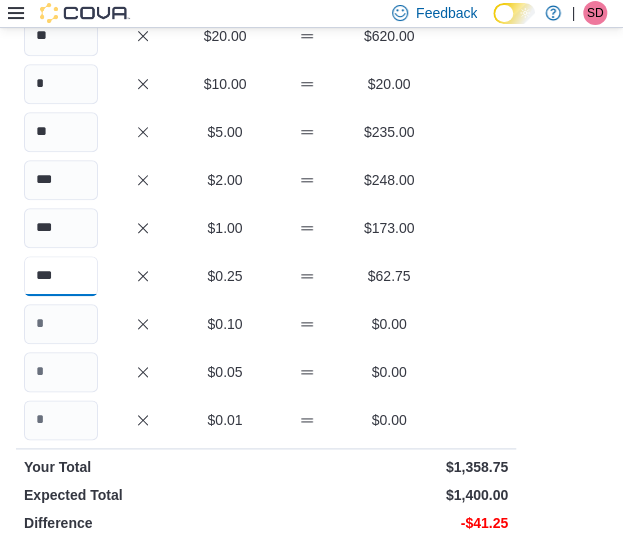 type on "***" 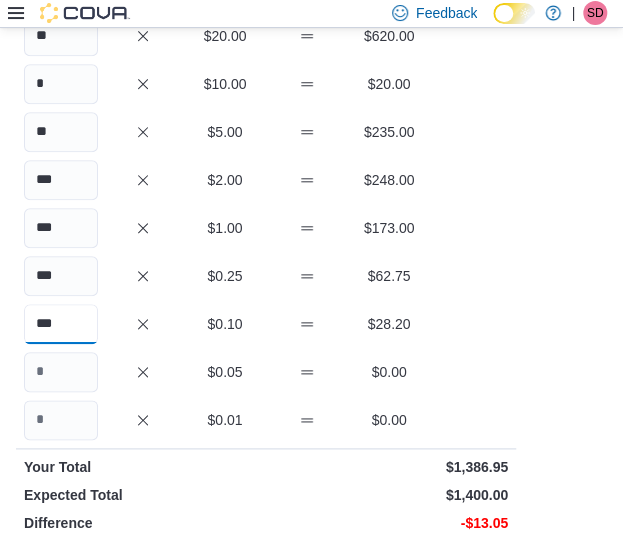 type on "***" 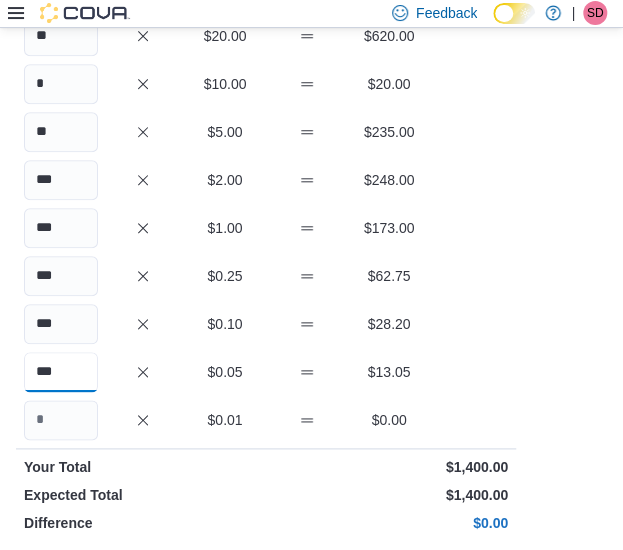 type on "***" 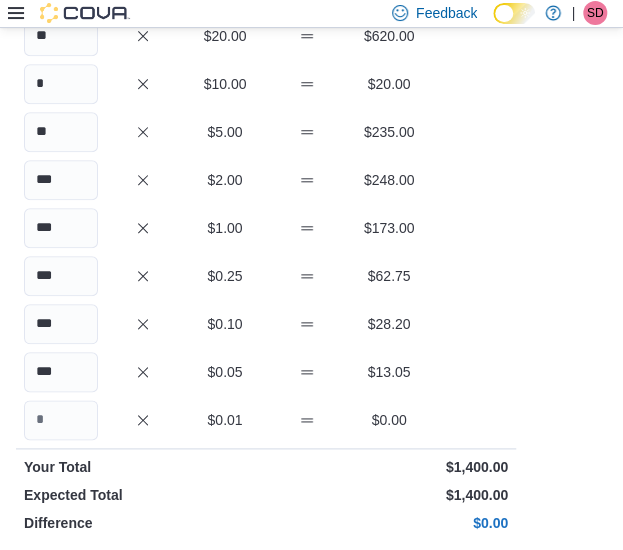 scroll, scrollTop: 564, scrollLeft: 0, axis: vertical 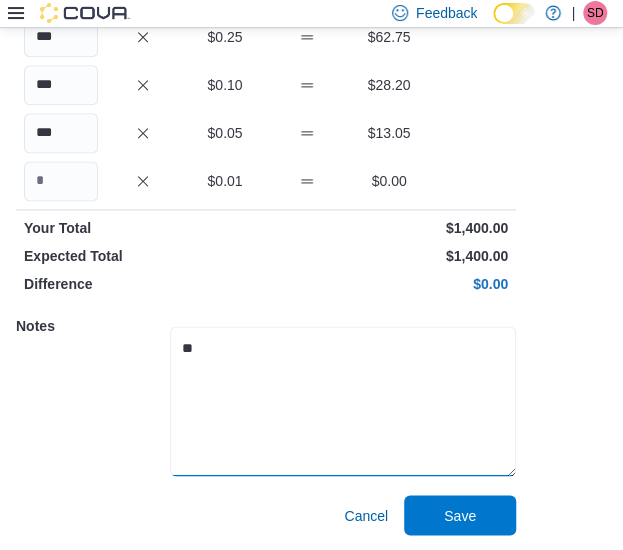 type on "*" 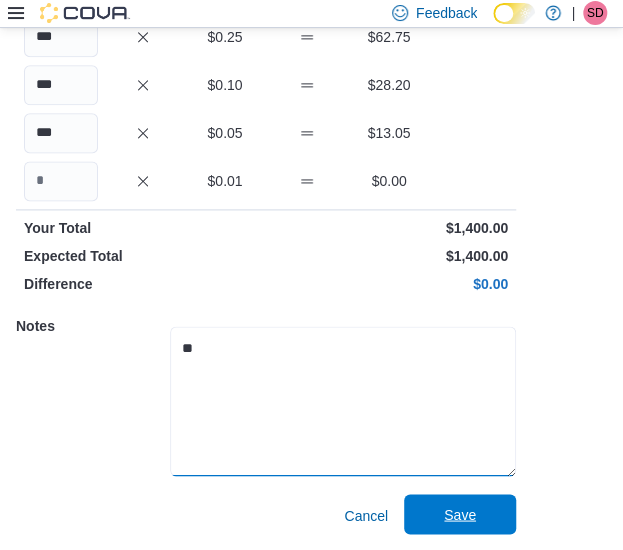 type on "**" 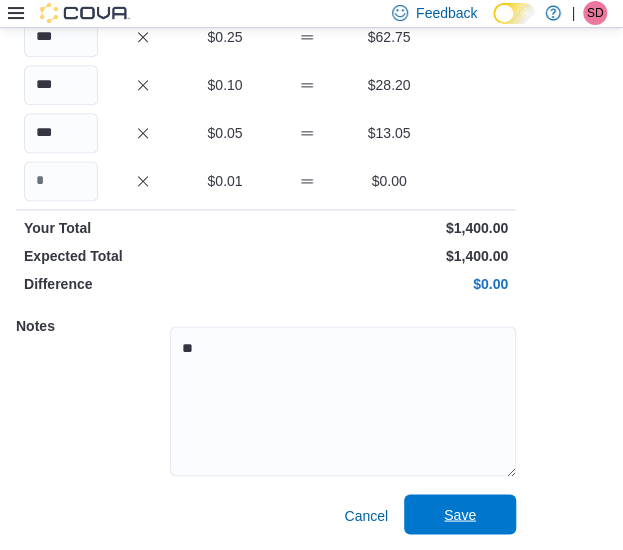click on "Save" at bounding box center (460, 514) 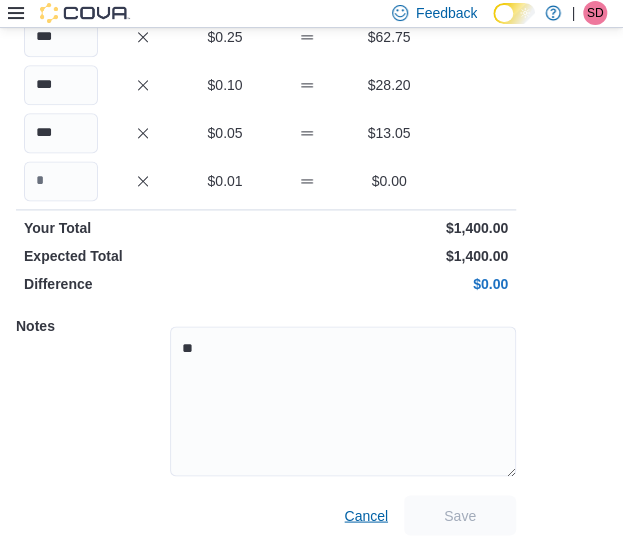 scroll, scrollTop: 380, scrollLeft: 0, axis: vertical 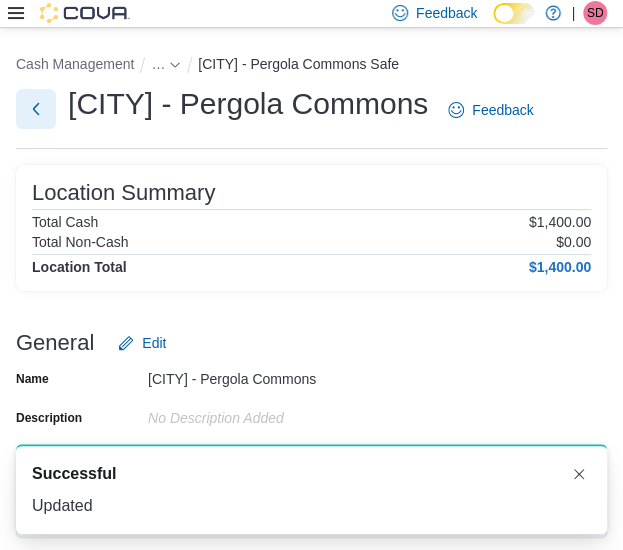 click at bounding box center (36, 109) 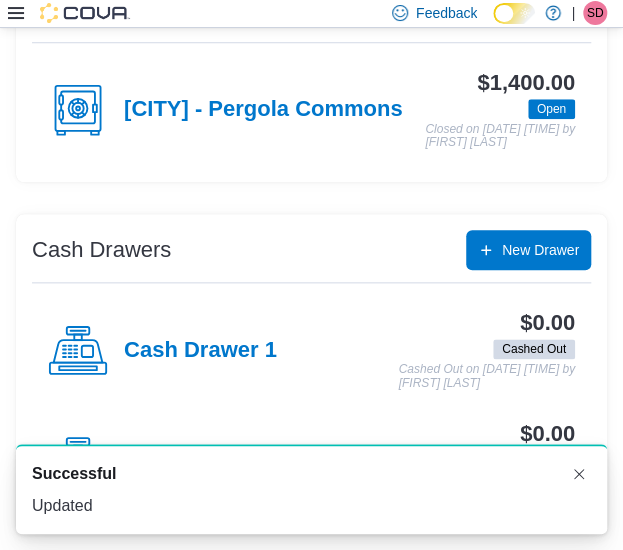 click on "Cash Drawer 1" at bounding box center (162, 351) 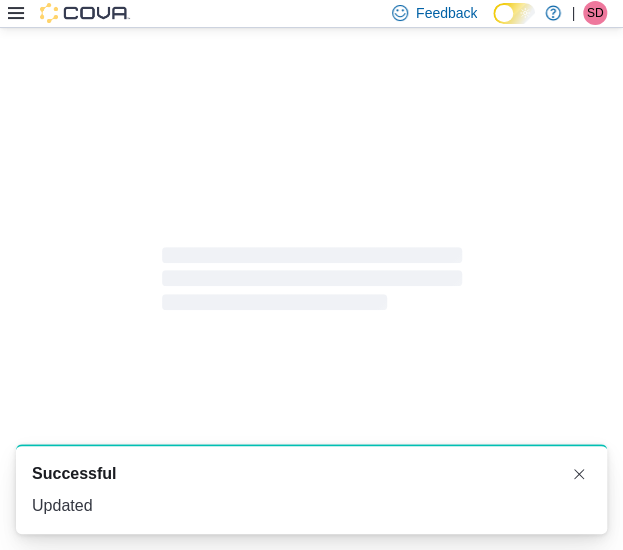 scroll, scrollTop: 412, scrollLeft: 0, axis: vertical 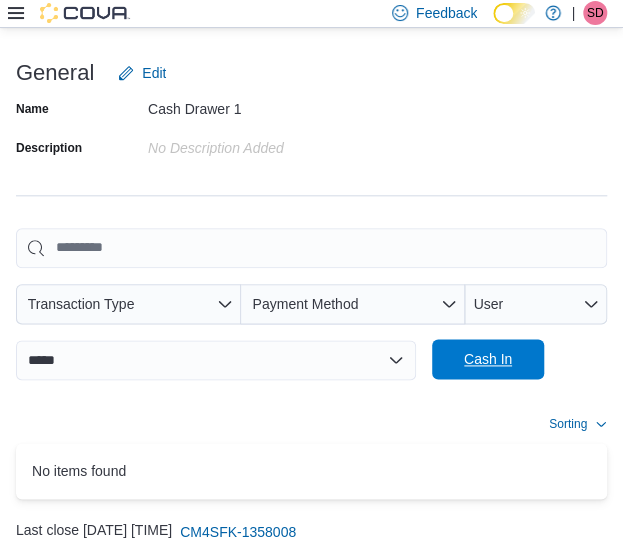 click on "Cash In" at bounding box center (488, 359) 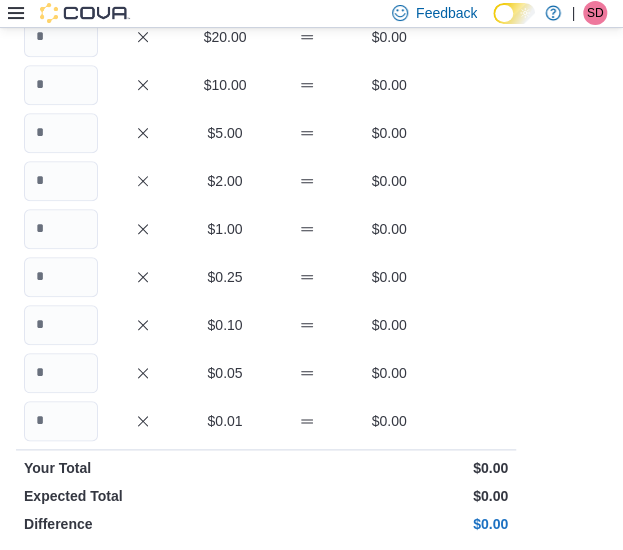 scroll, scrollTop: 91, scrollLeft: 0, axis: vertical 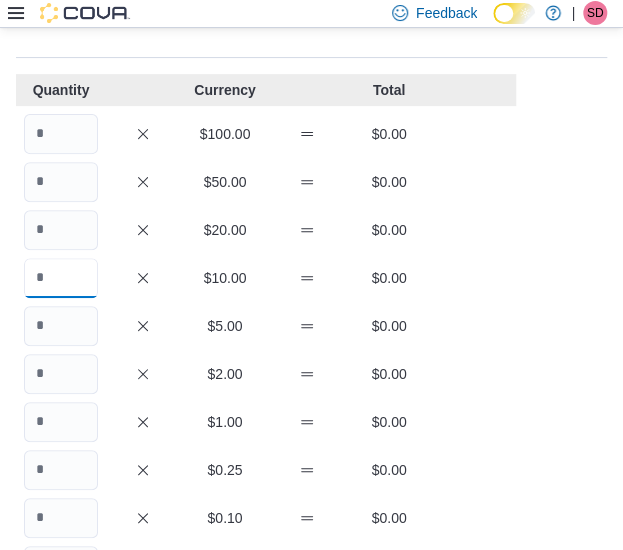 click at bounding box center [61, 278] 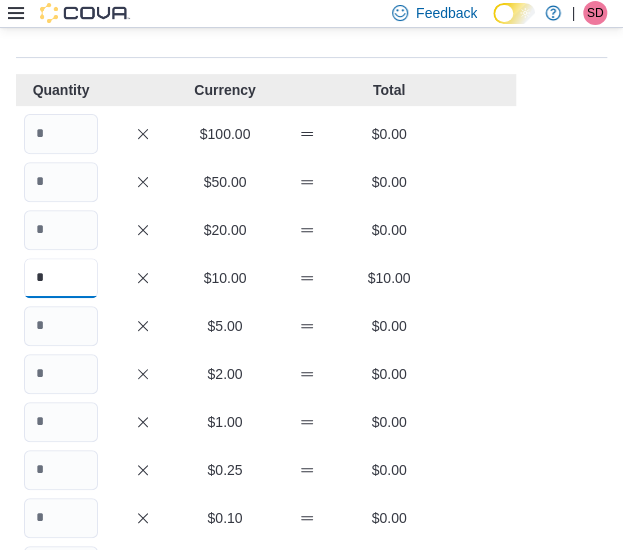type on "*" 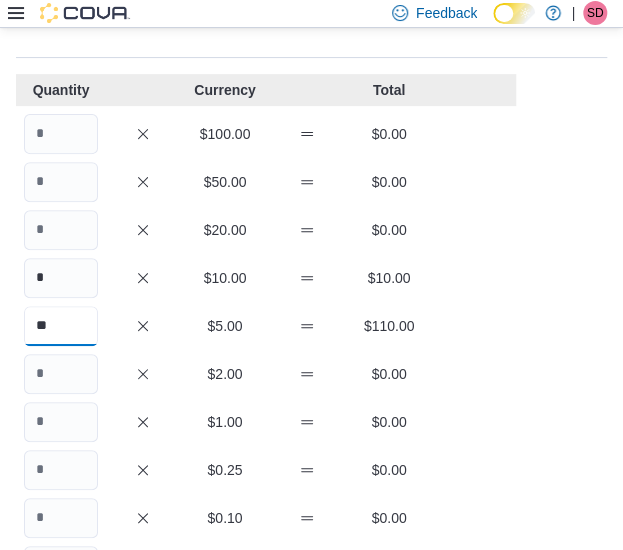 type on "**" 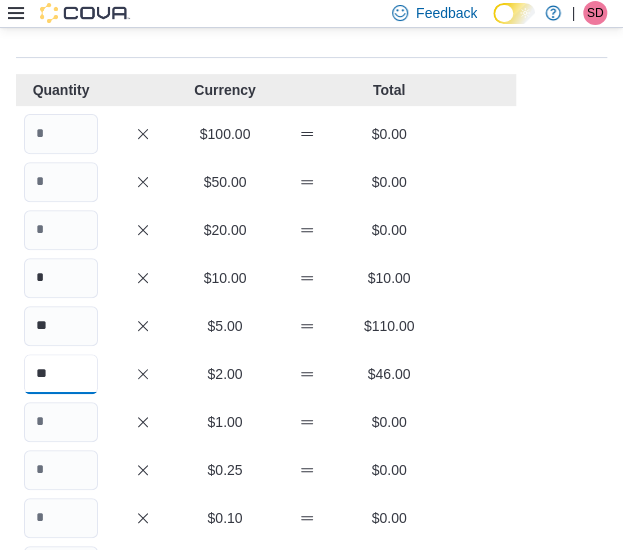 type on "**" 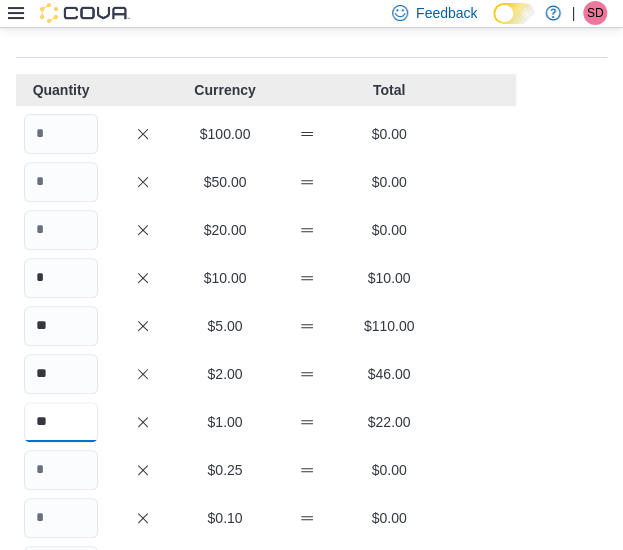 type on "**" 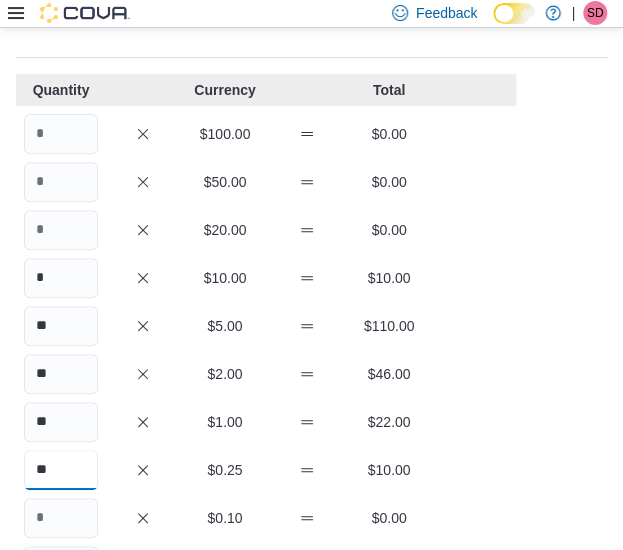 type on "**" 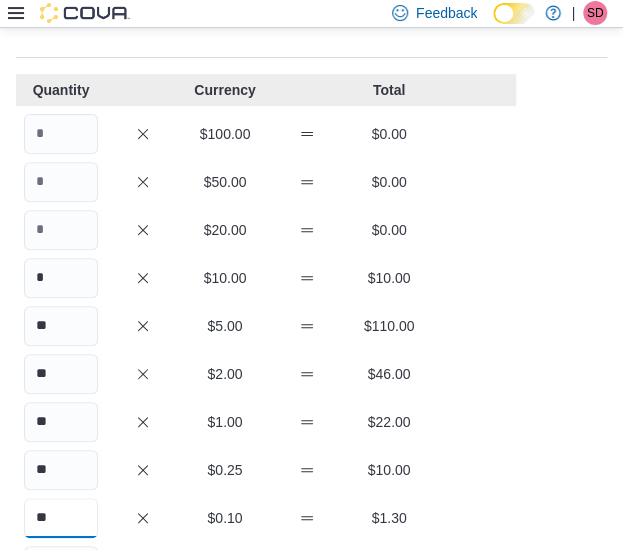 type on "**" 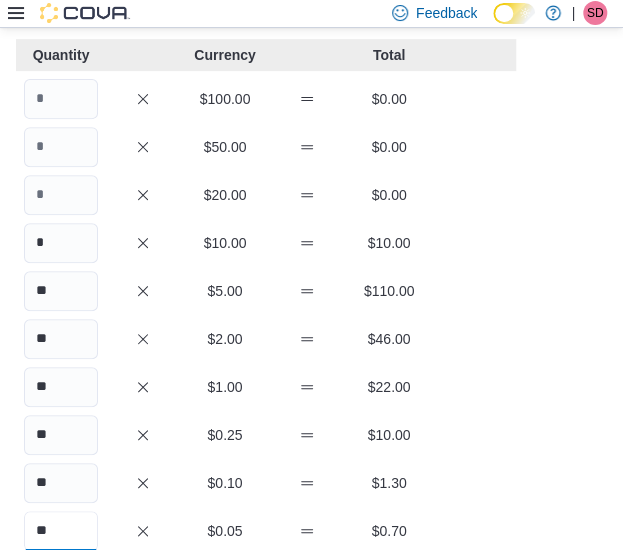 type on "**" 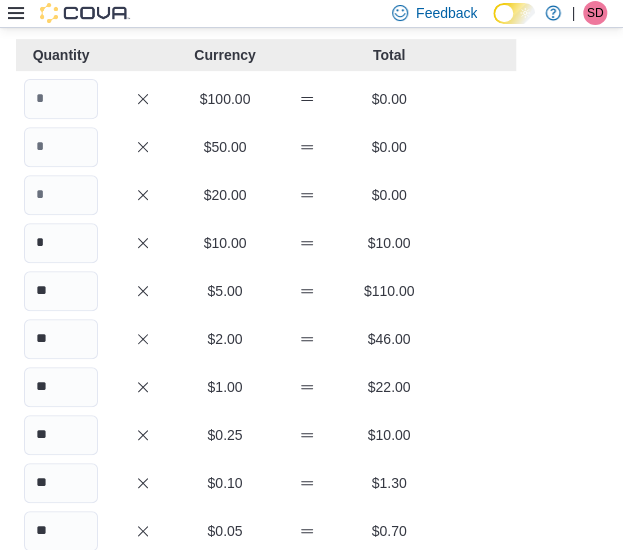 scroll, scrollTop: 429, scrollLeft: 0, axis: vertical 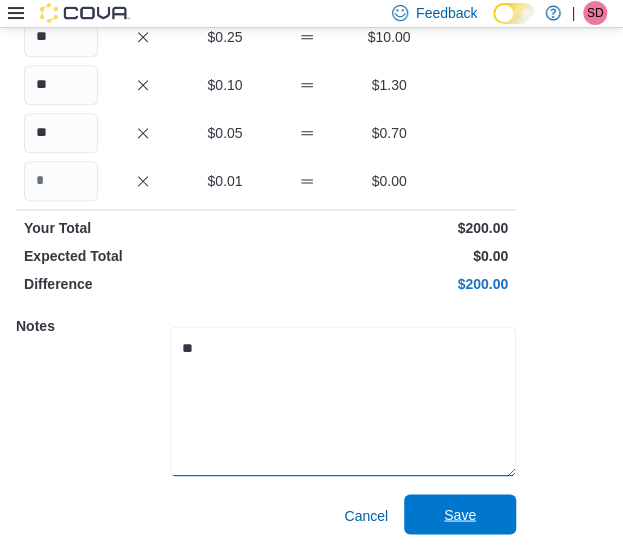 type on "**" 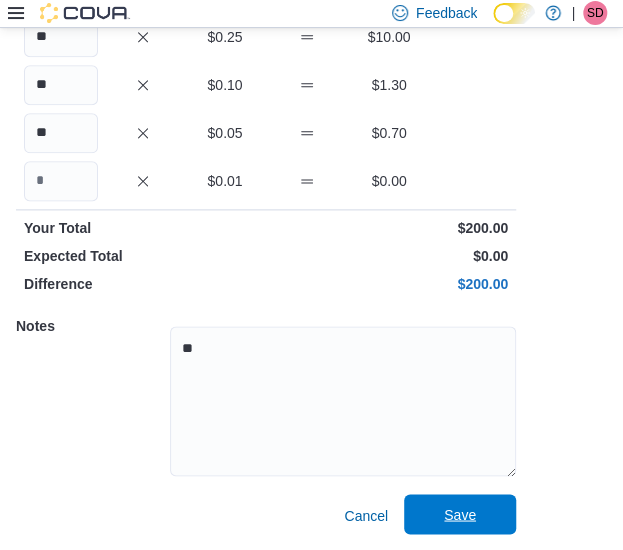 click on "Save" at bounding box center (460, 514) 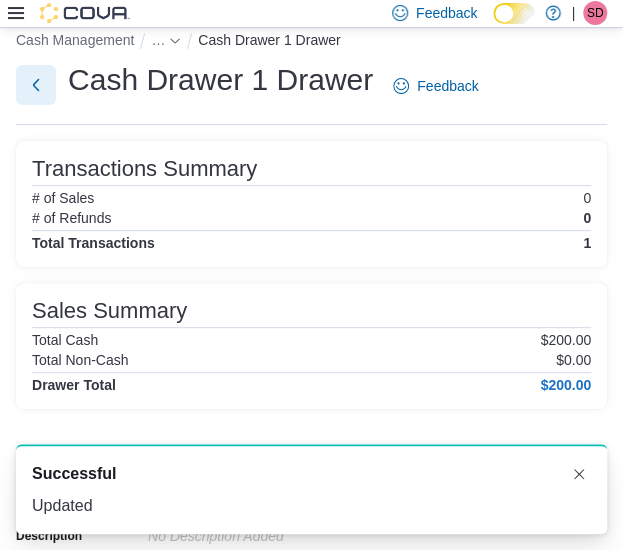 click at bounding box center (36, 85) 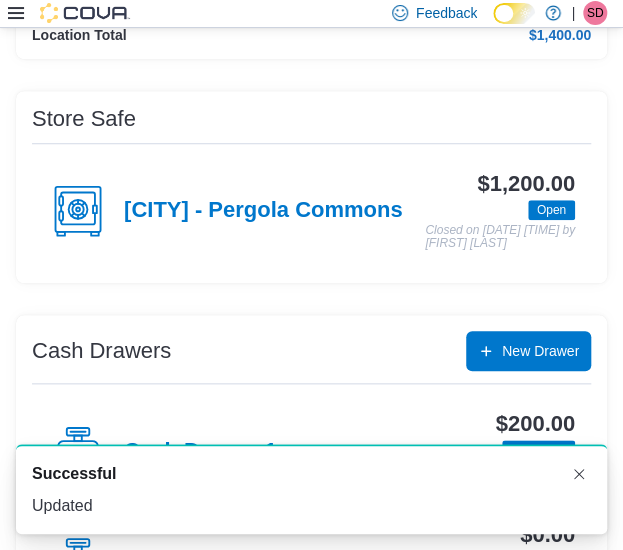 scroll, scrollTop: 412, scrollLeft: 0, axis: vertical 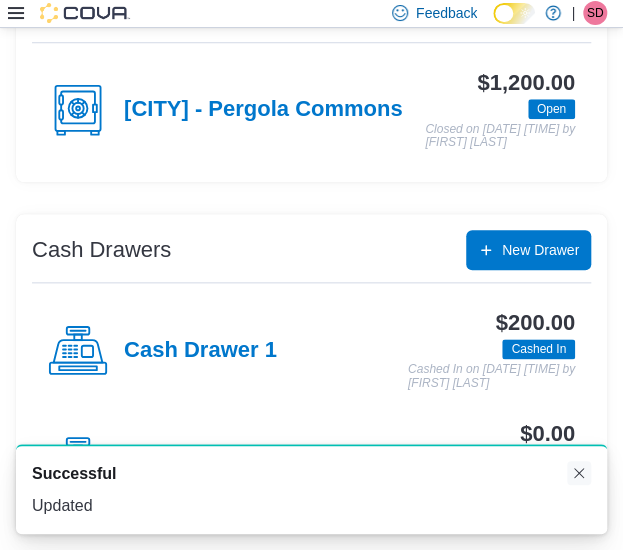 click at bounding box center [579, 473] 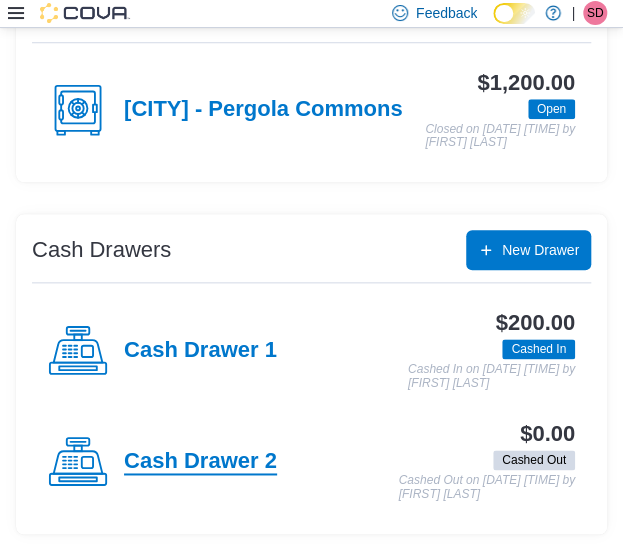 click on "Cash Drawer 2" at bounding box center (200, 462) 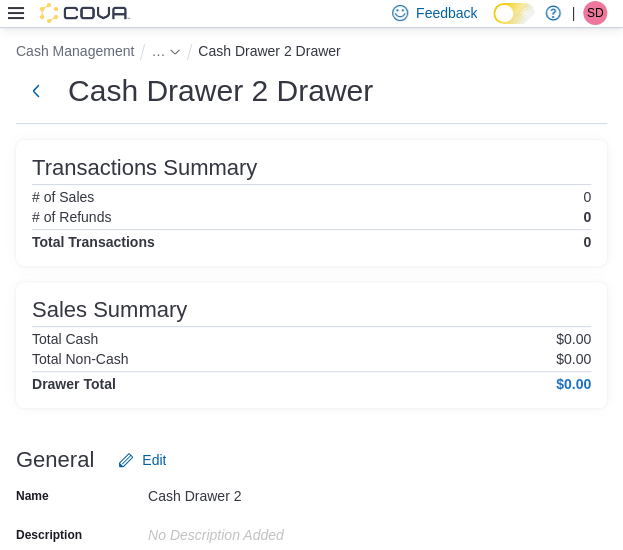 scroll, scrollTop: 412, scrollLeft: 0, axis: vertical 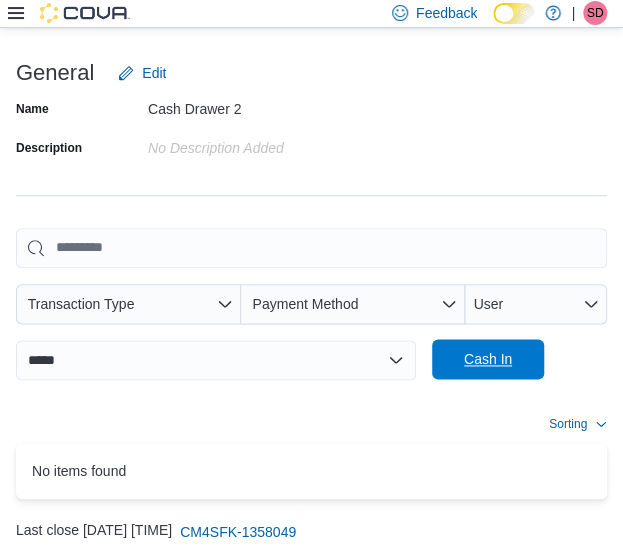 click on "Cash In" at bounding box center [488, 359] 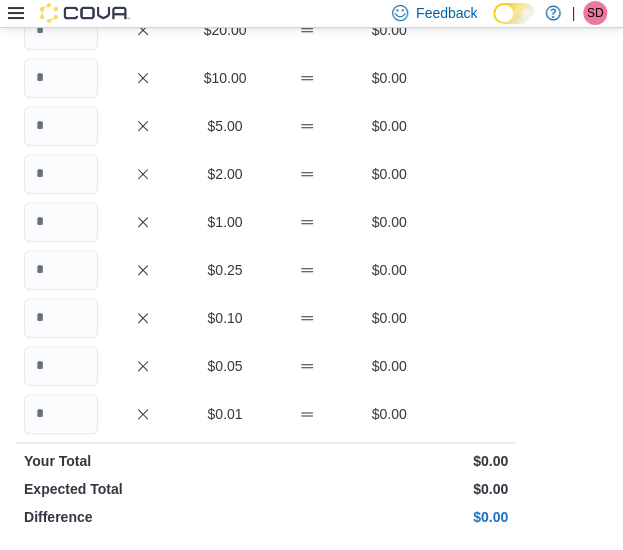 scroll, scrollTop: 0, scrollLeft: 0, axis: both 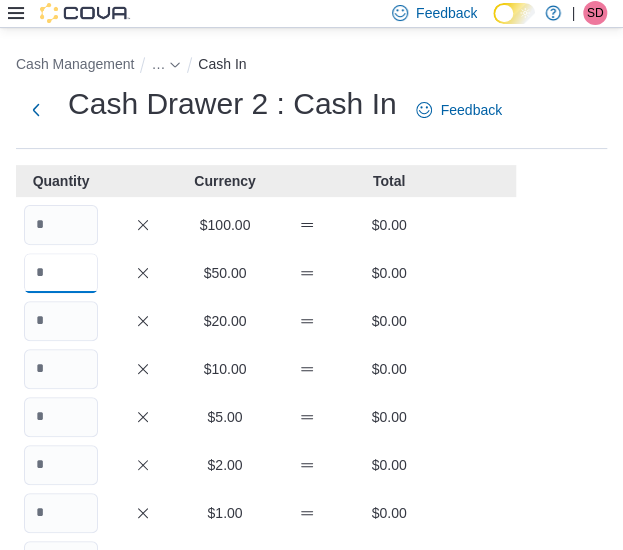 click at bounding box center (61, 273) 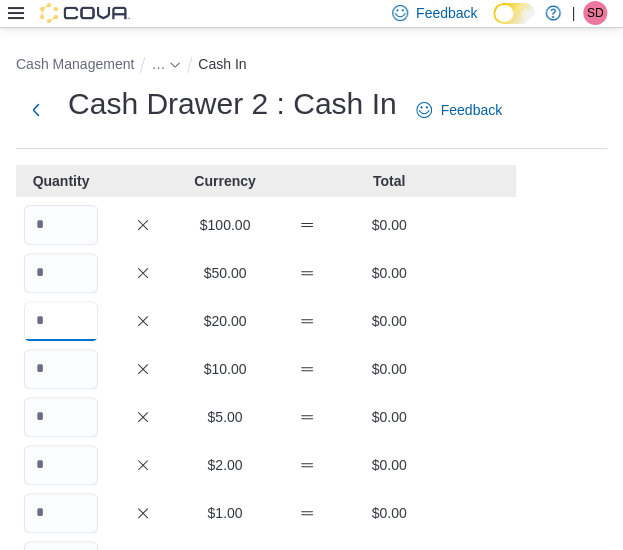 click at bounding box center (61, 321) 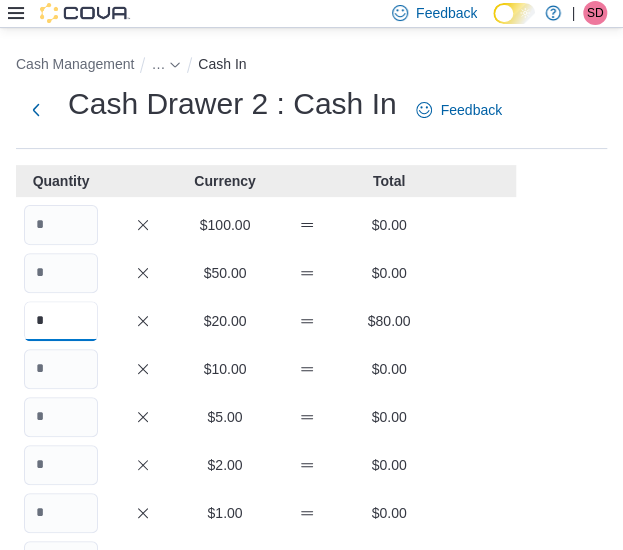 type on "*" 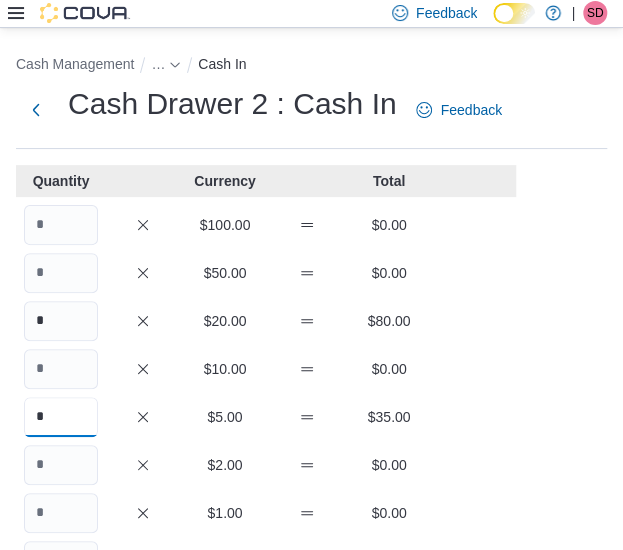 type on "*" 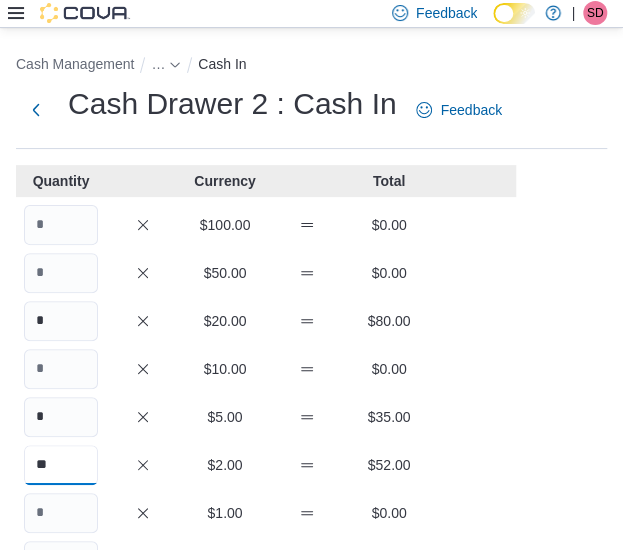 type on "**" 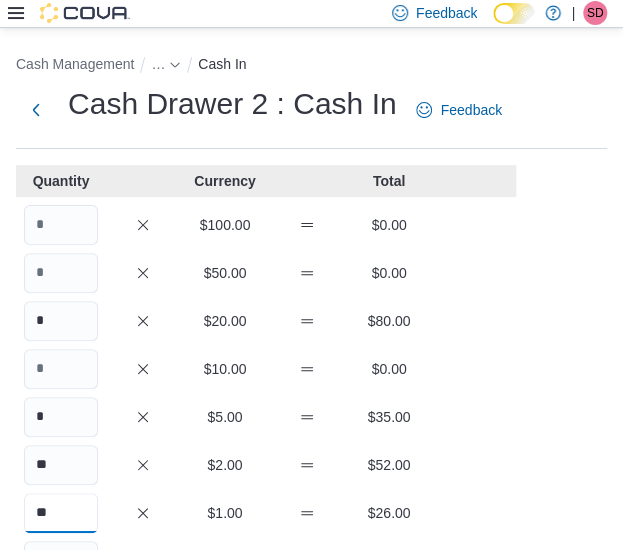 type on "**" 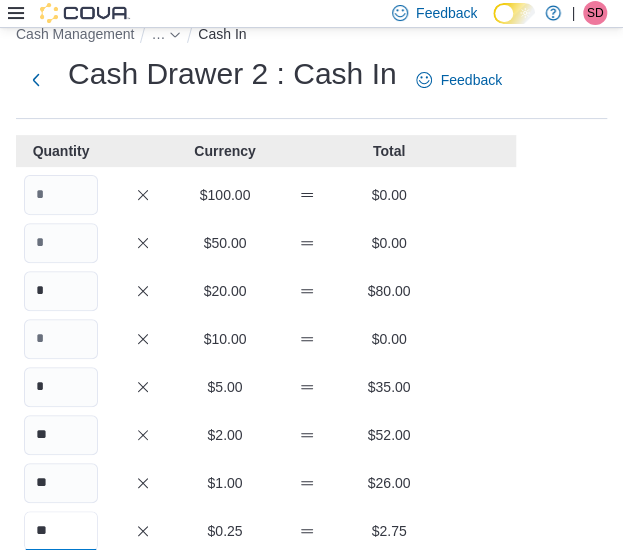 type on "**" 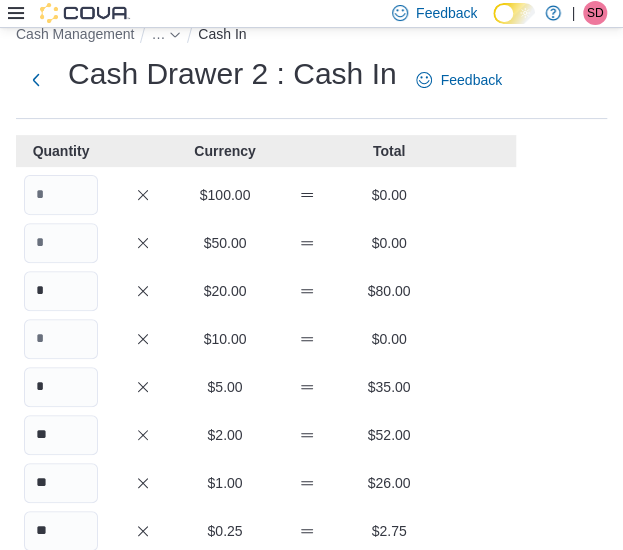scroll, scrollTop: 333, scrollLeft: 0, axis: vertical 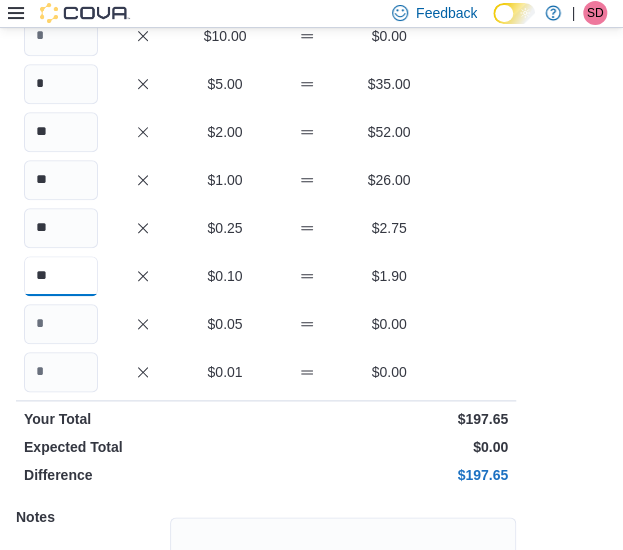 type on "**" 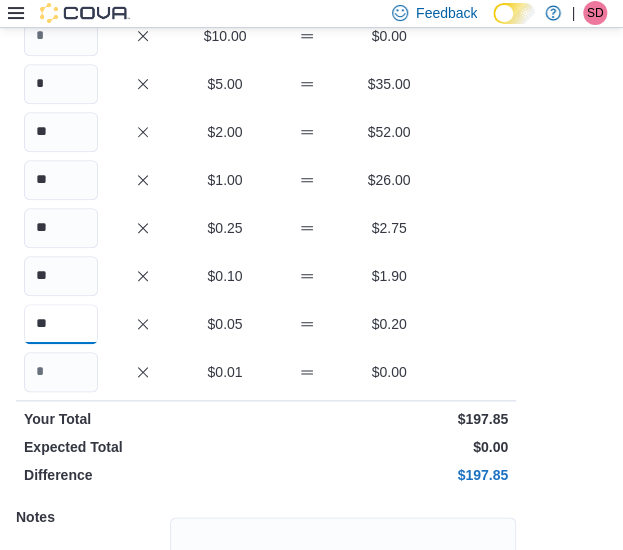 type on "**" 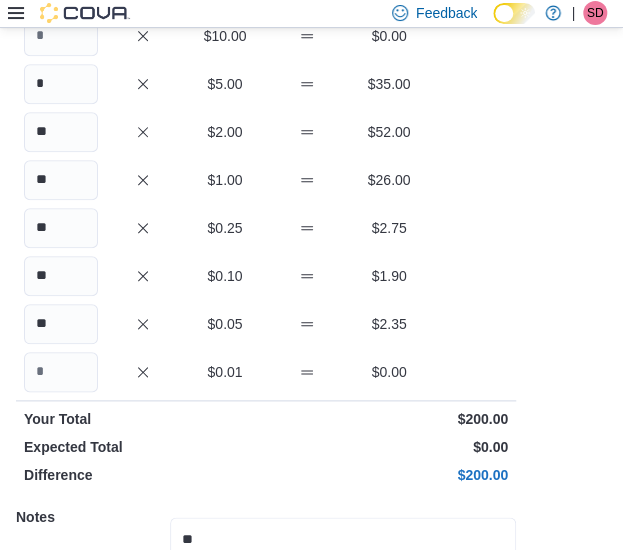 scroll, scrollTop: 524, scrollLeft: 0, axis: vertical 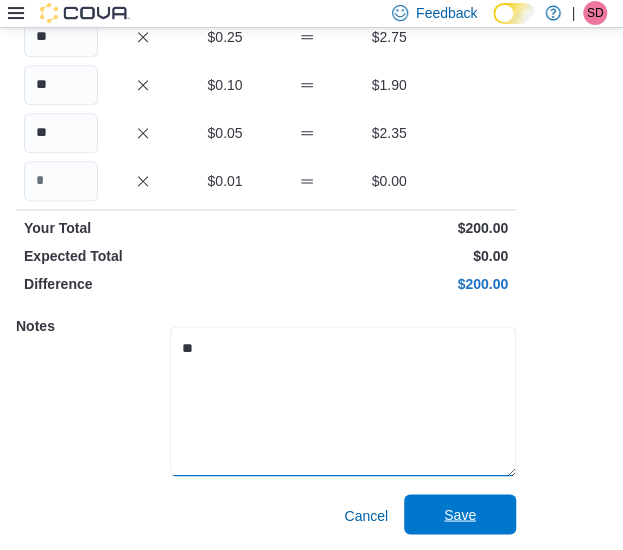 type on "**" 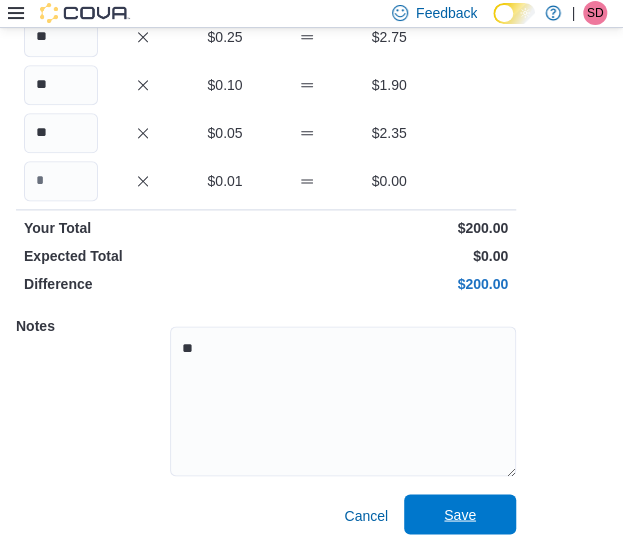 click on "Save" at bounding box center [460, 514] 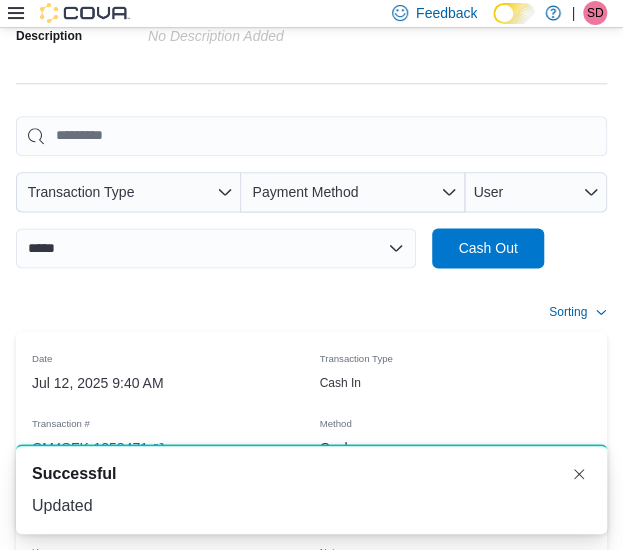 scroll, scrollTop: 688, scrollLeft: 0, axis: vertical 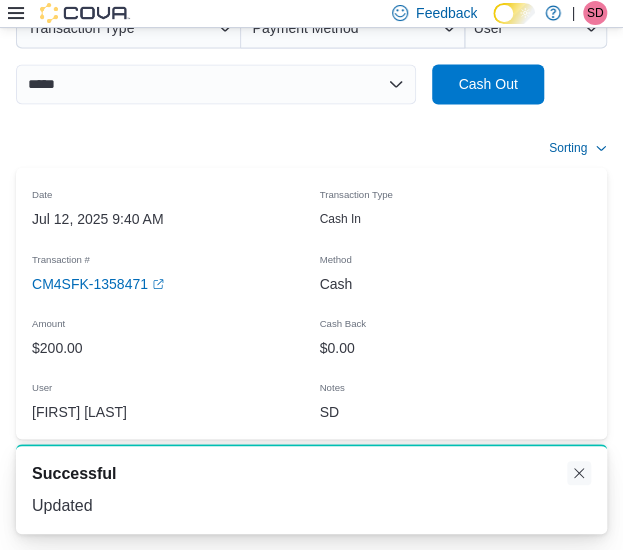 click at bounding box center [579, 473] 